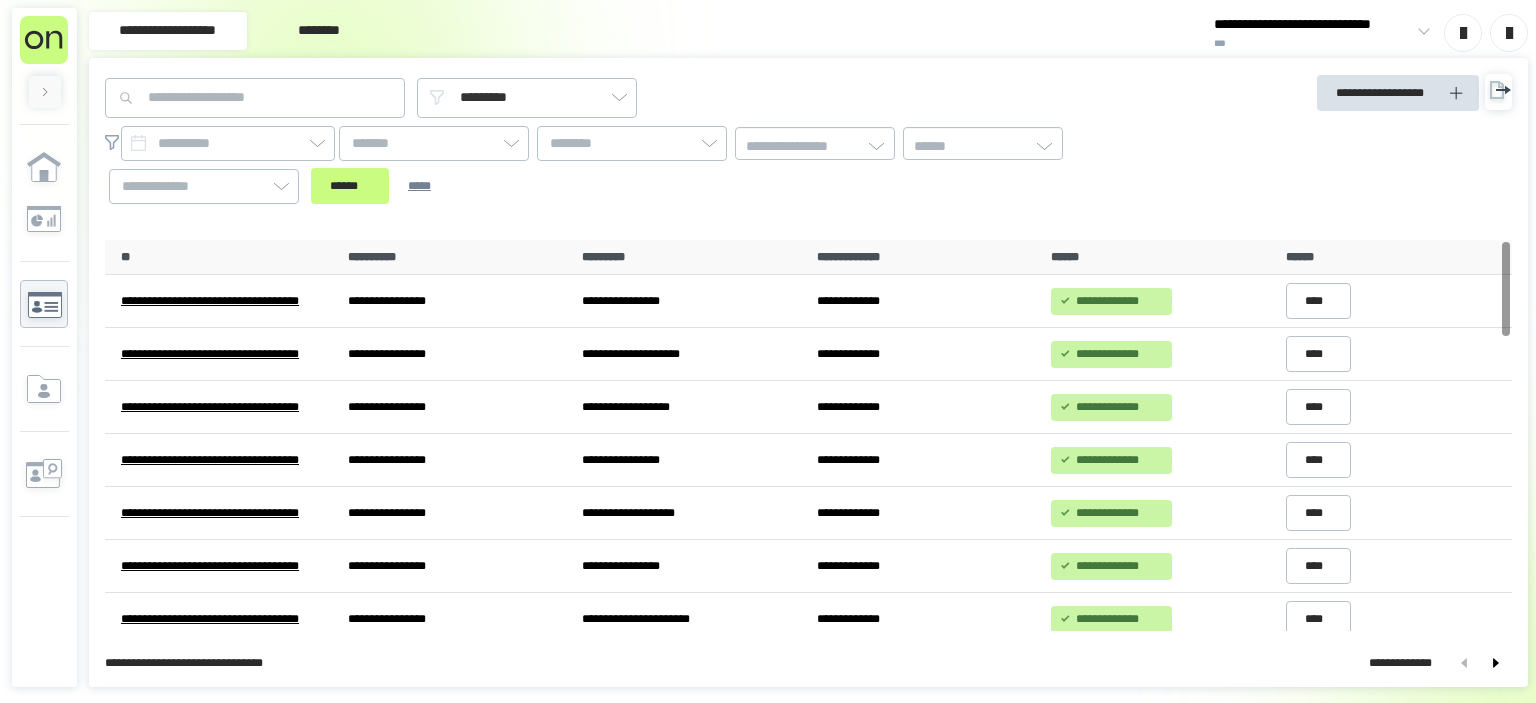 scroll, scrollTop: 0, scrollLeft: 0, axis: both 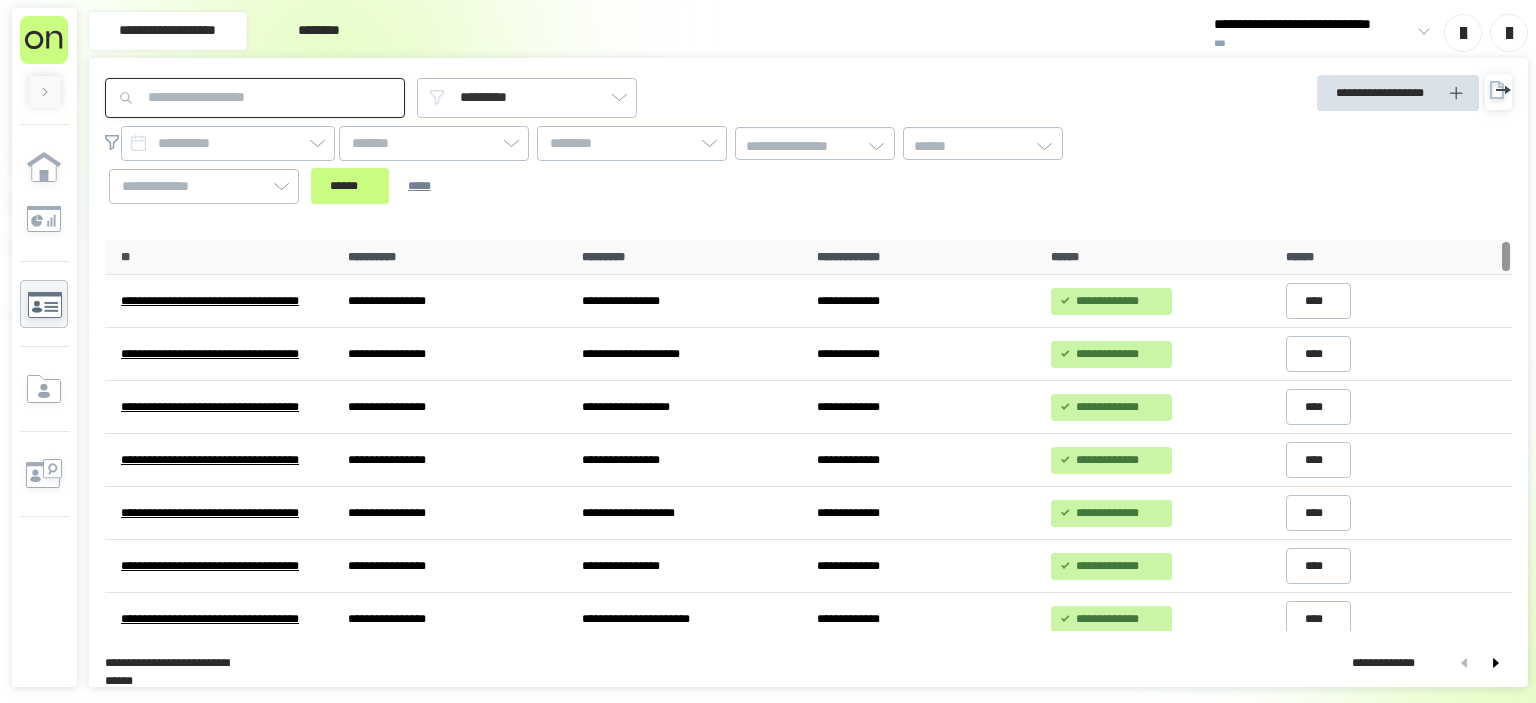 click at bounding box center (255, 98) 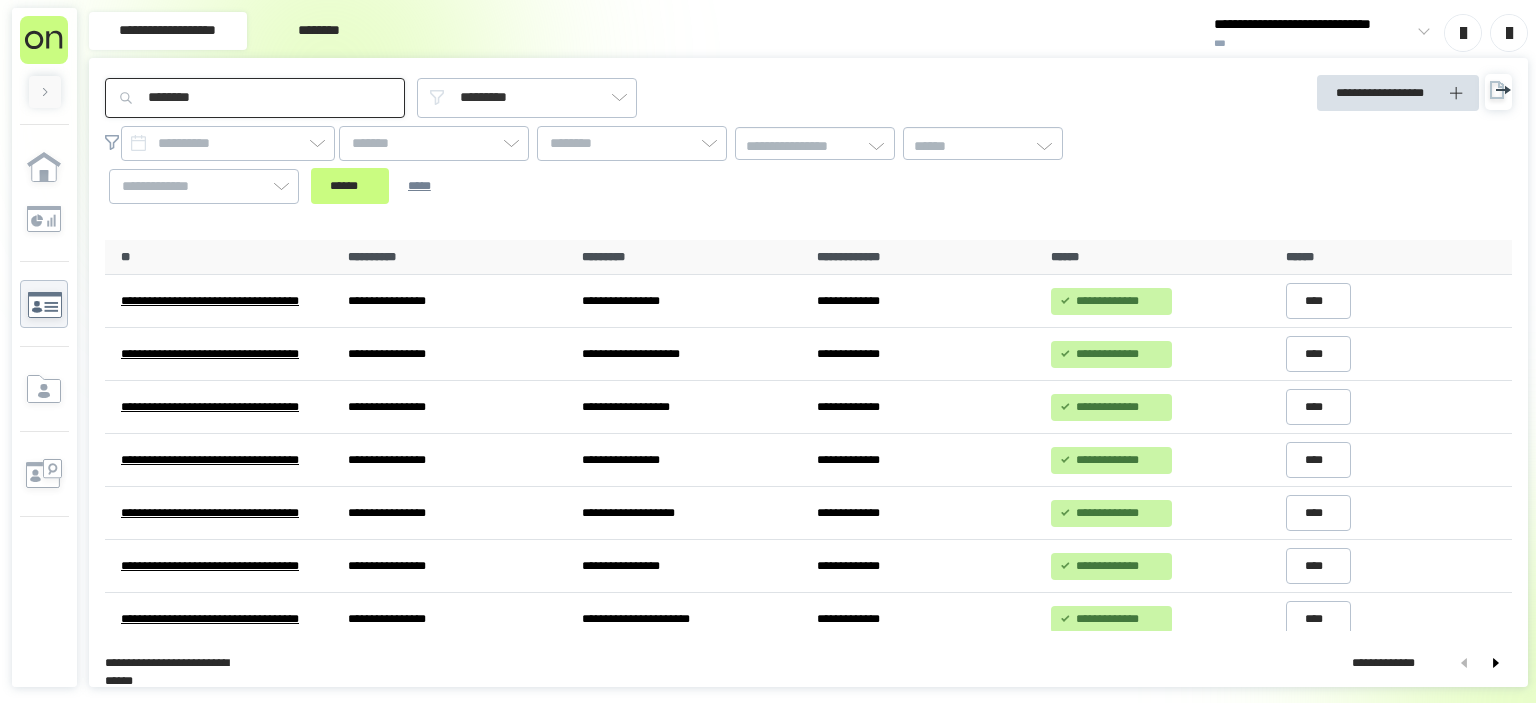 type on "********" 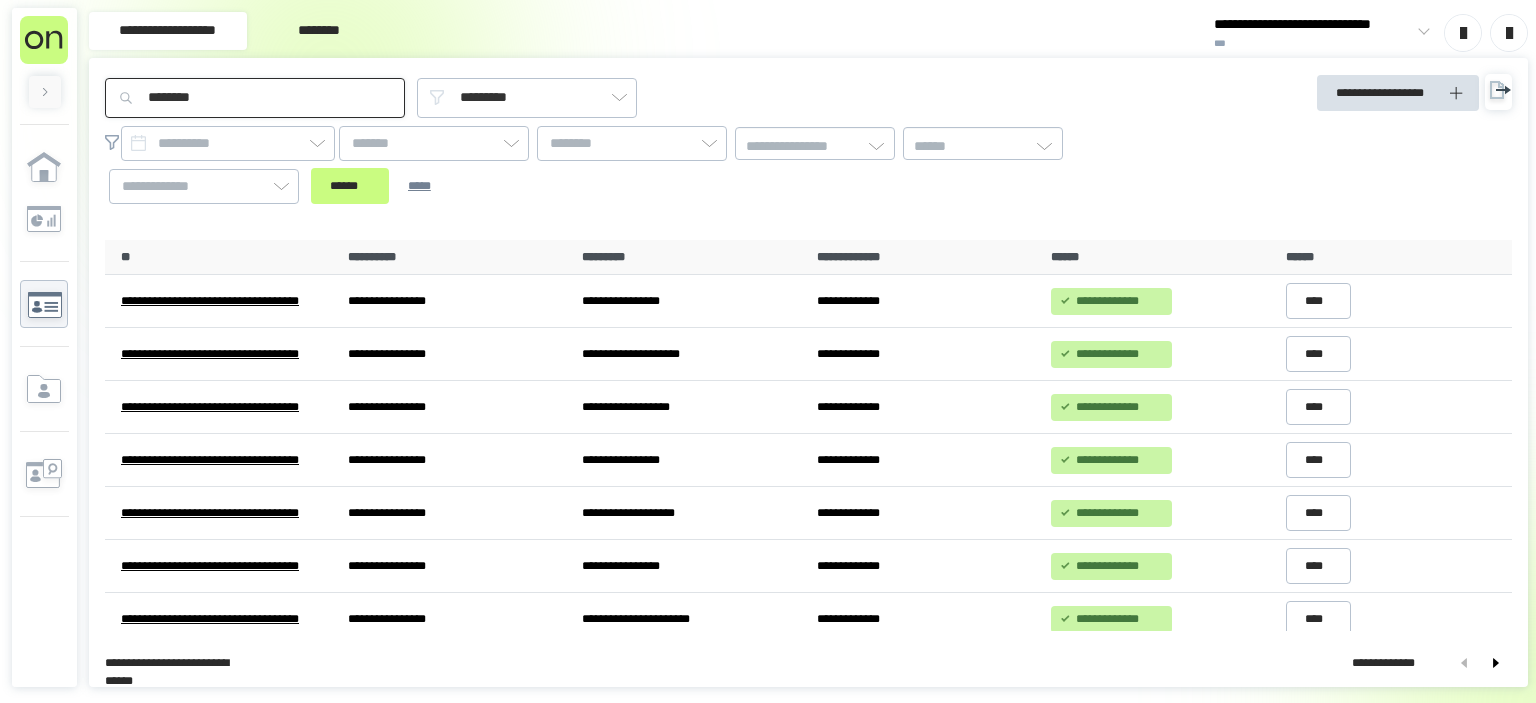 click on "******" at bounding box center [350, 186] 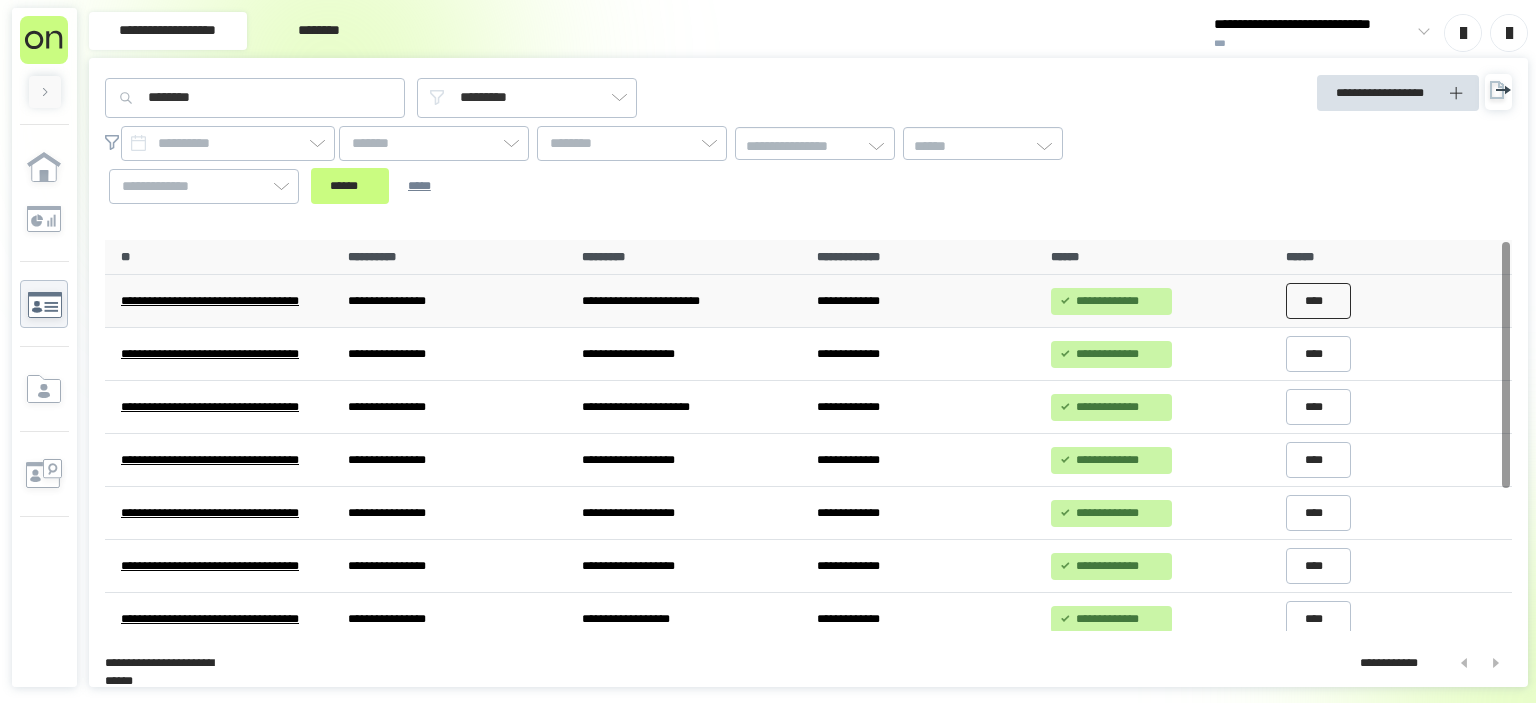 click on "****" at bounding box center [1319, 301] 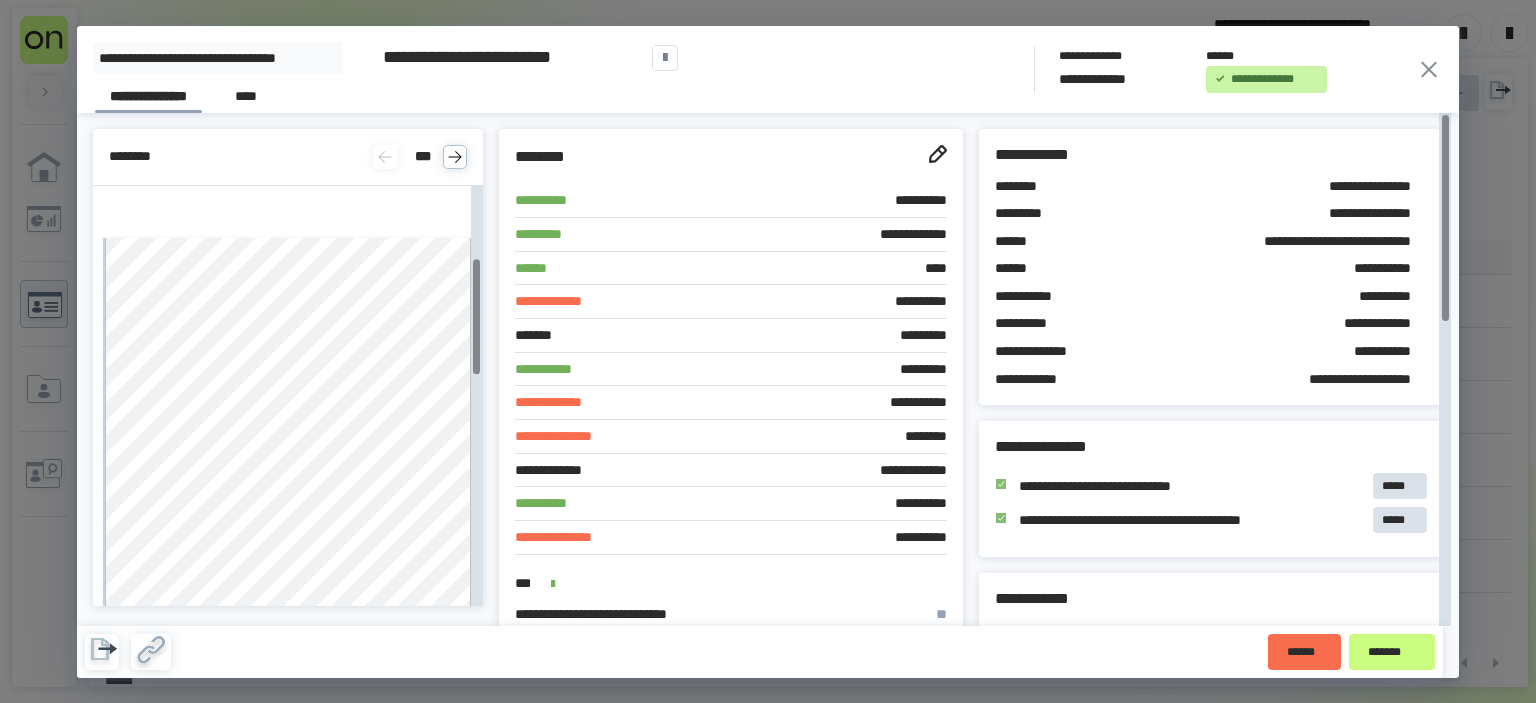 scroll, scrollTop: 436, scrollLeft: 0, axis: vertical 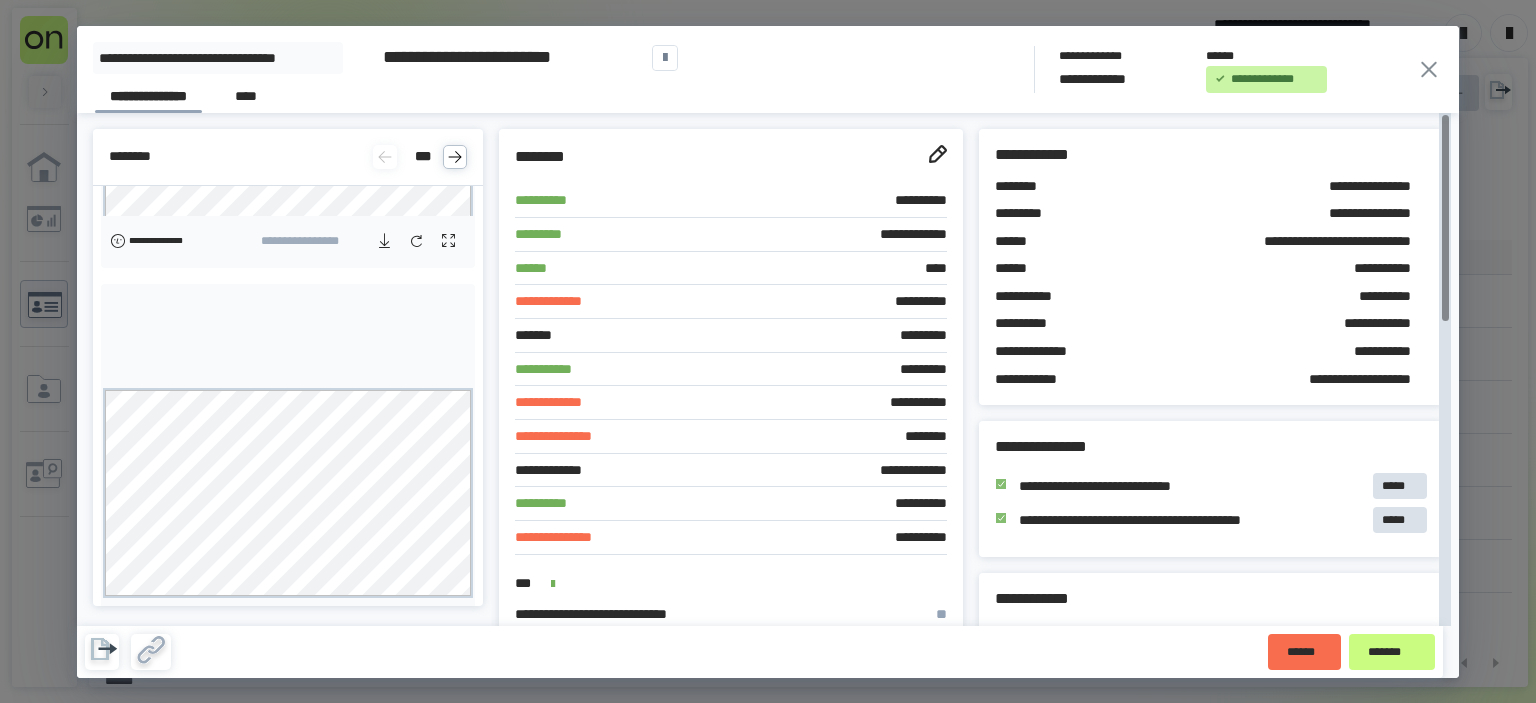 click at bounding box center [455, 157] 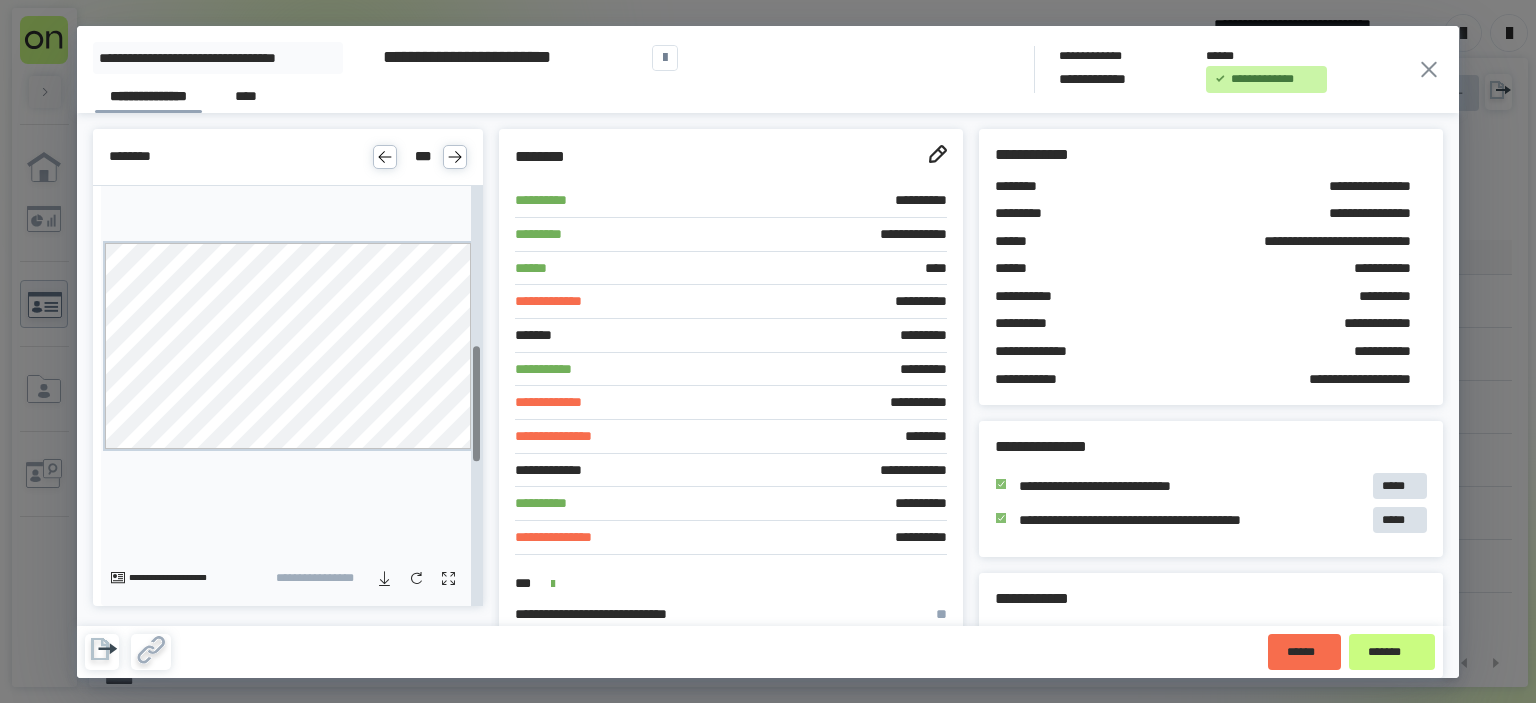 scroll, scrollTop: 576, scrollLeft: 0, axis: vertical 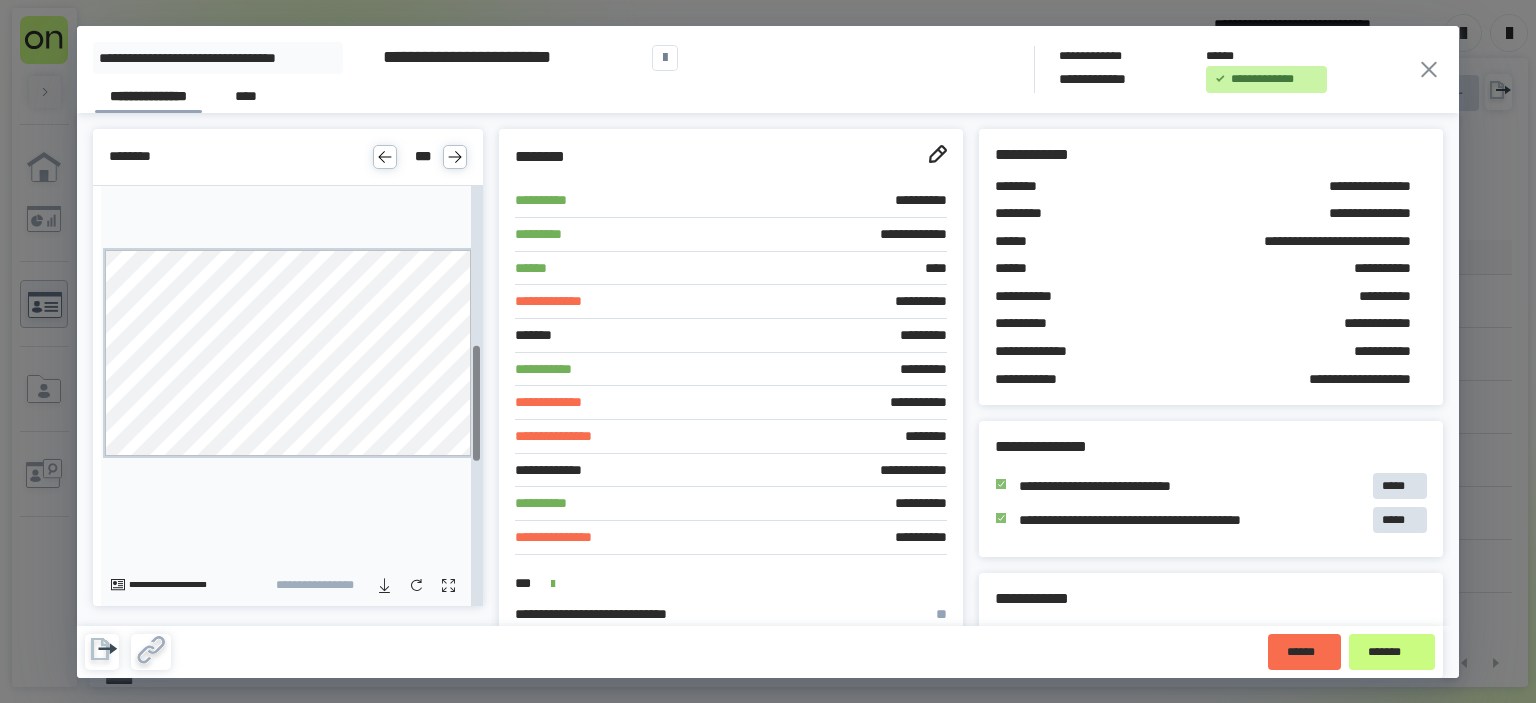 click on "******** * * *" at bounding box center (288, 157) 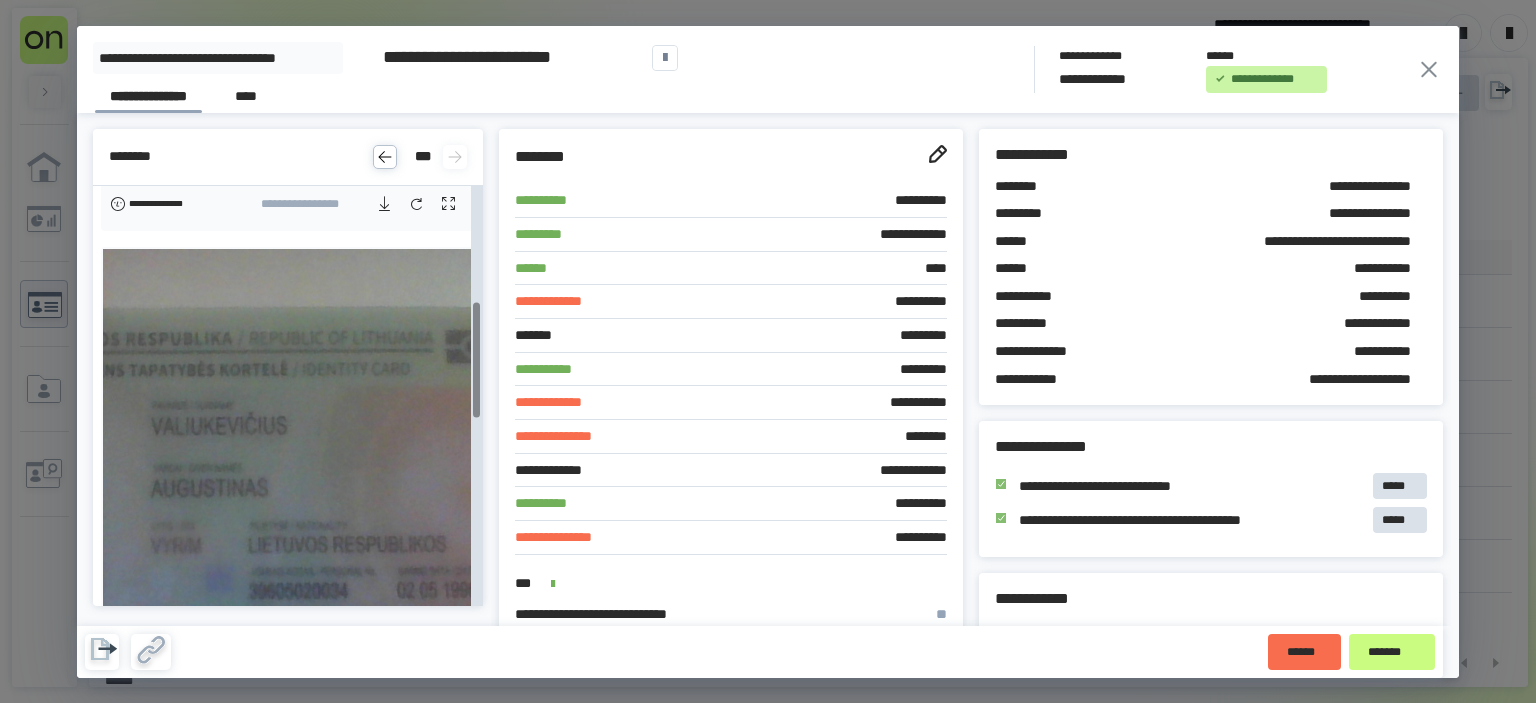 scroll, scrollTop: 0, scrollLeft: 0, axis: both 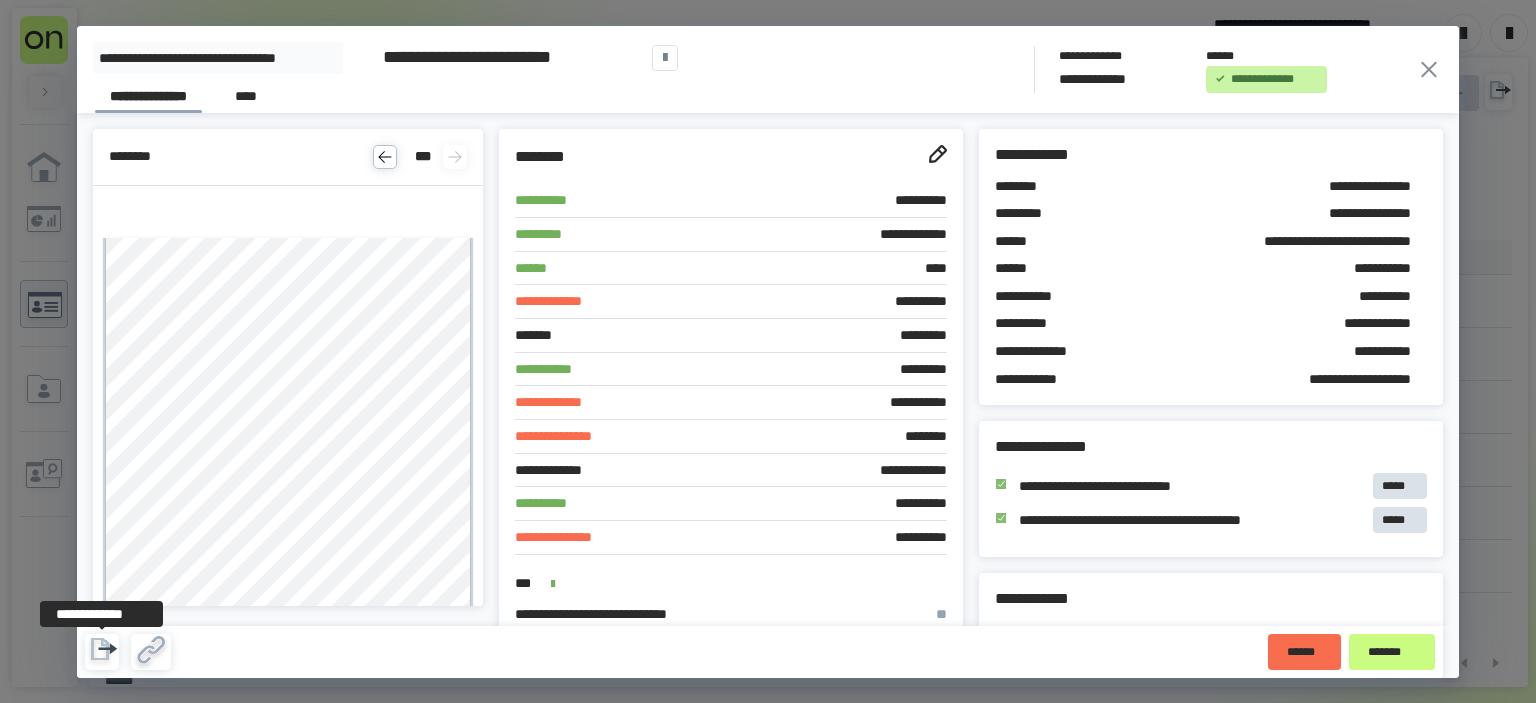 click 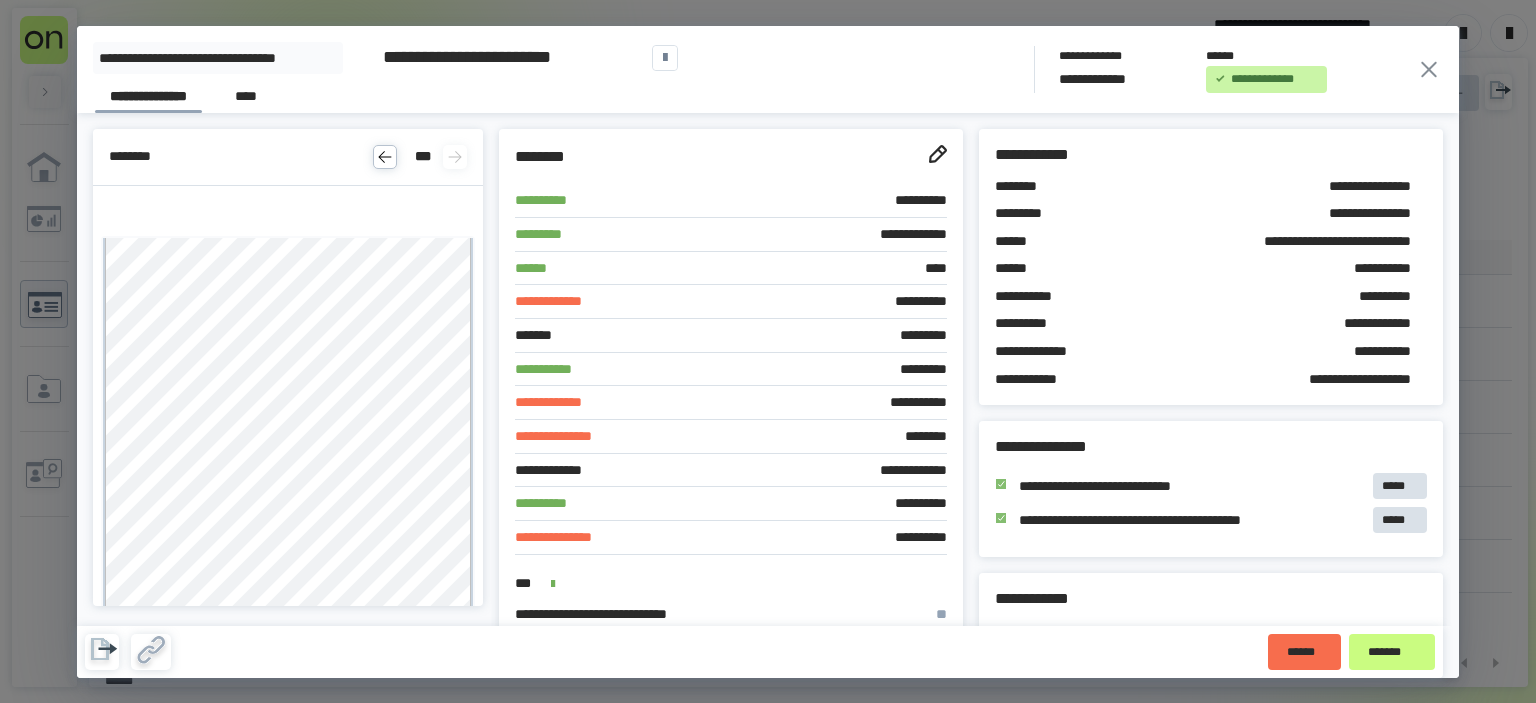 click 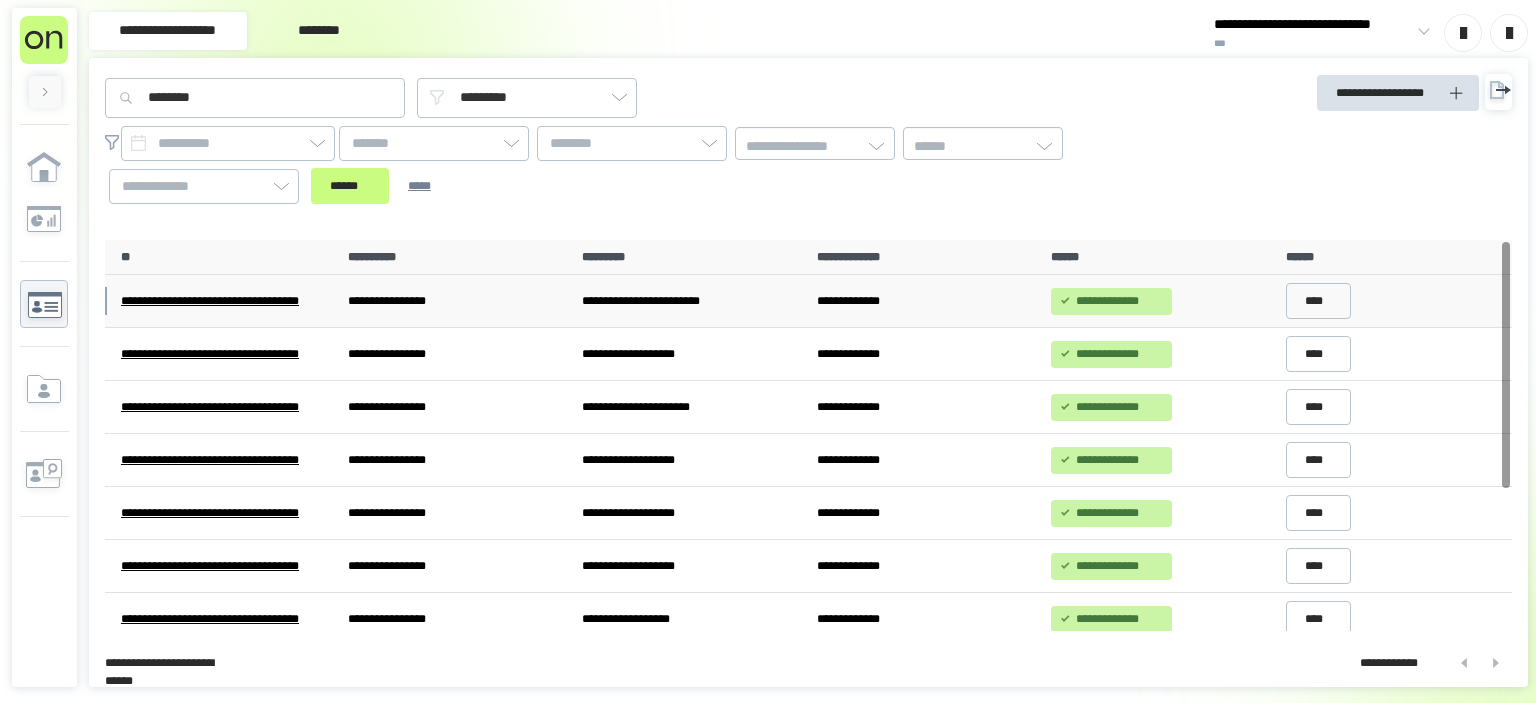 click on "**********" at bounding box center [227, 301] 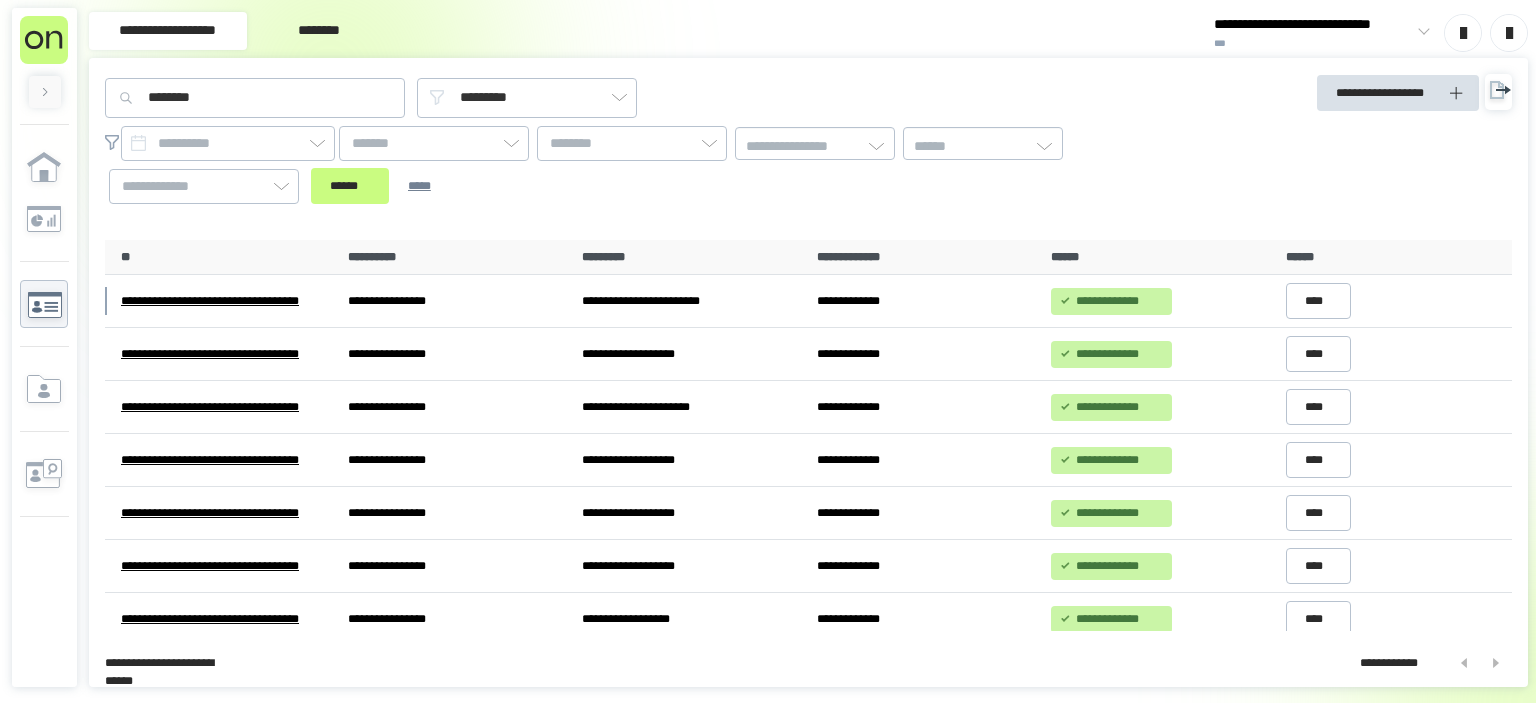 scroll, scrollTop: 0, scrollLeft: 0, axis: both 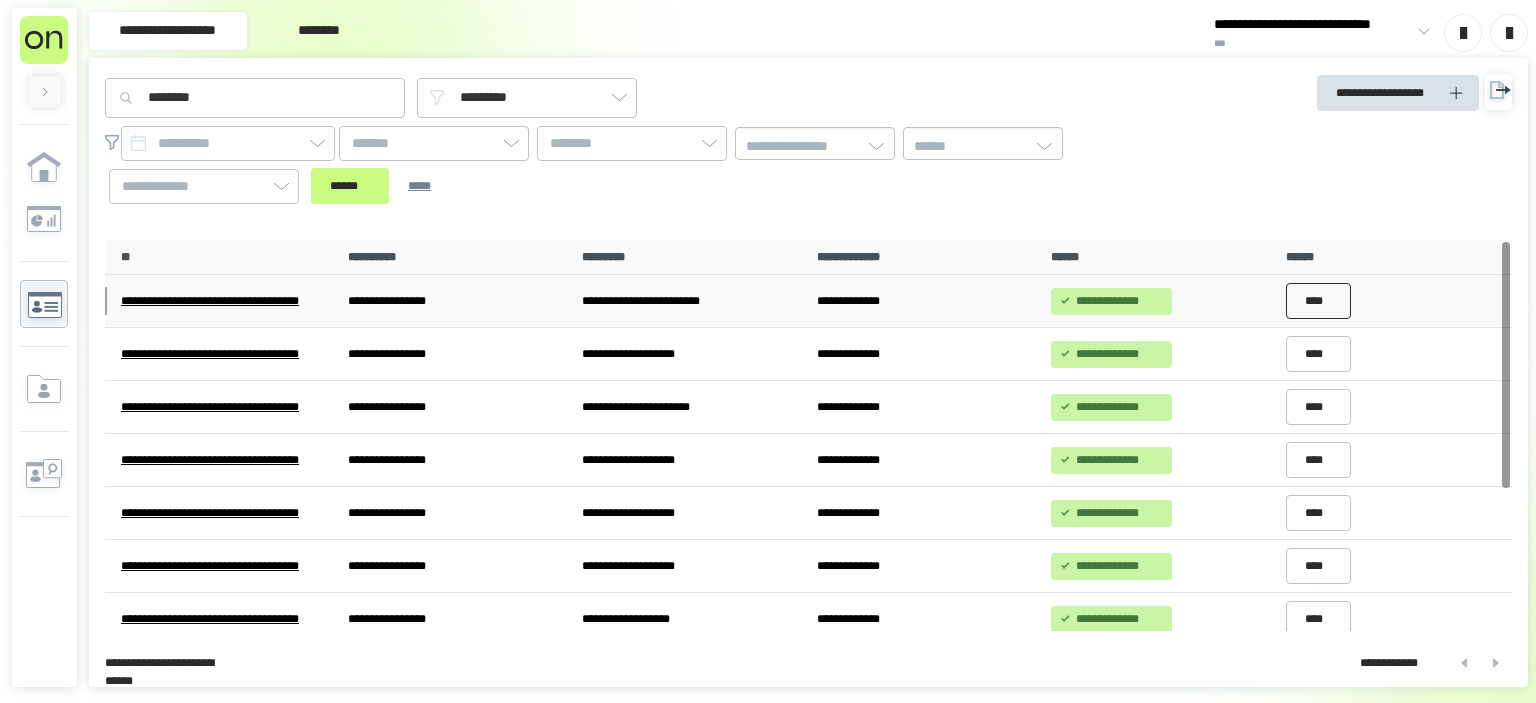 click on "****" at bounding box center [1319, 301] 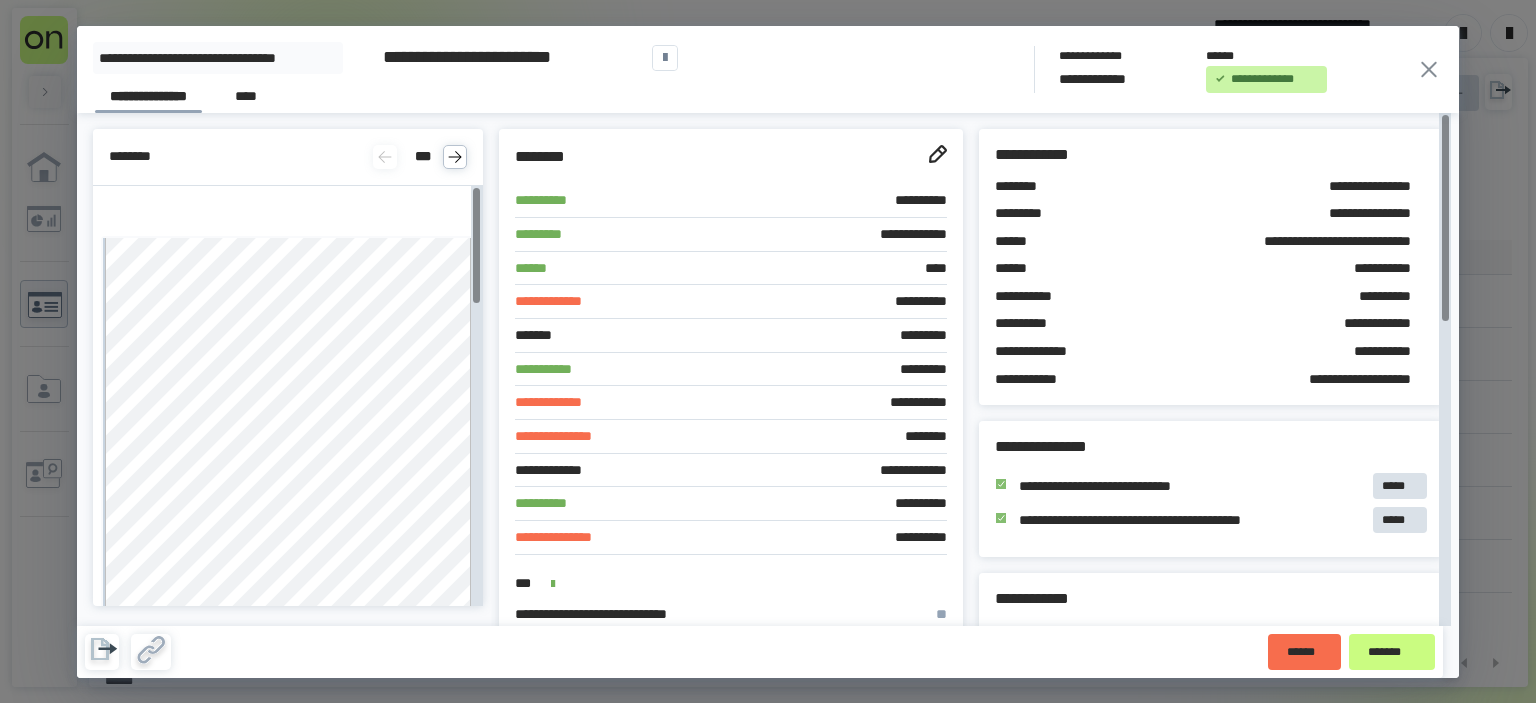 click 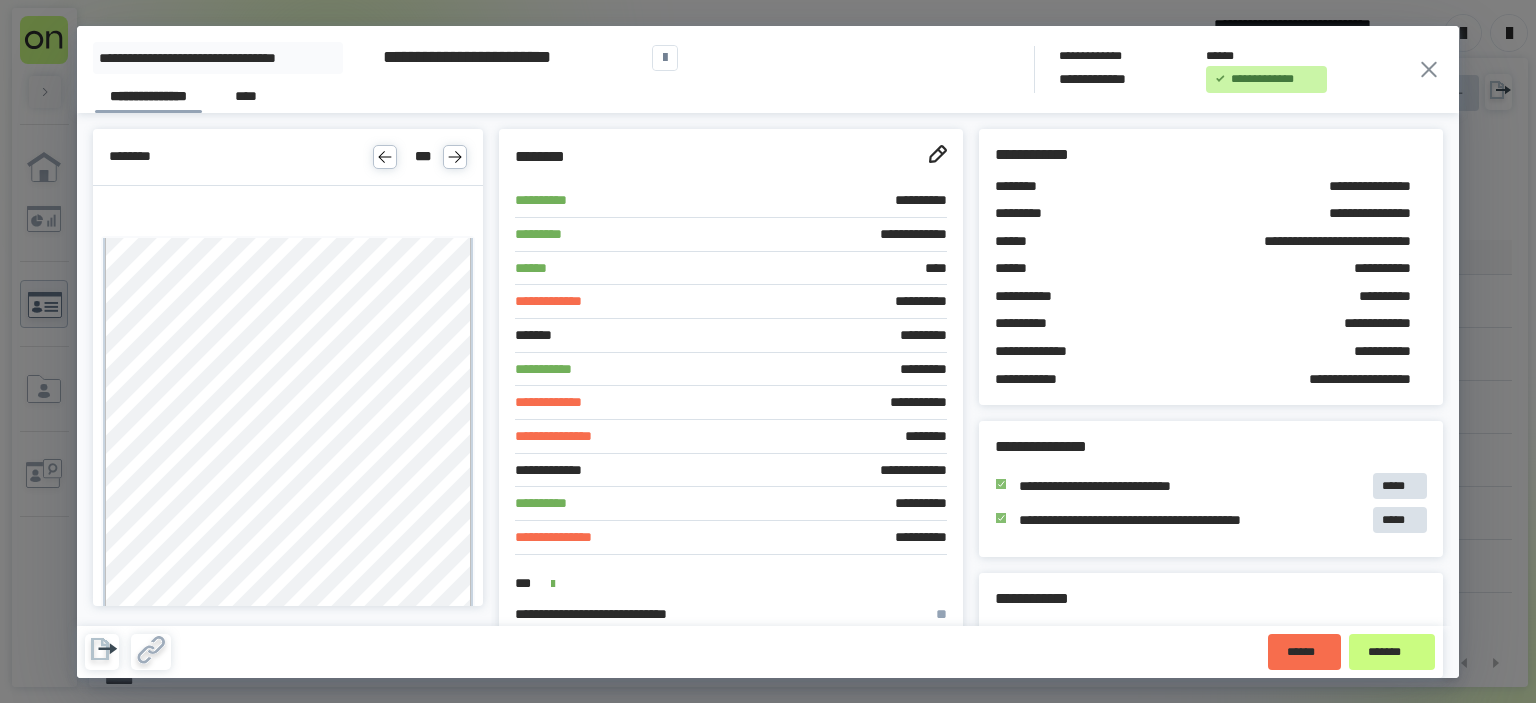 click 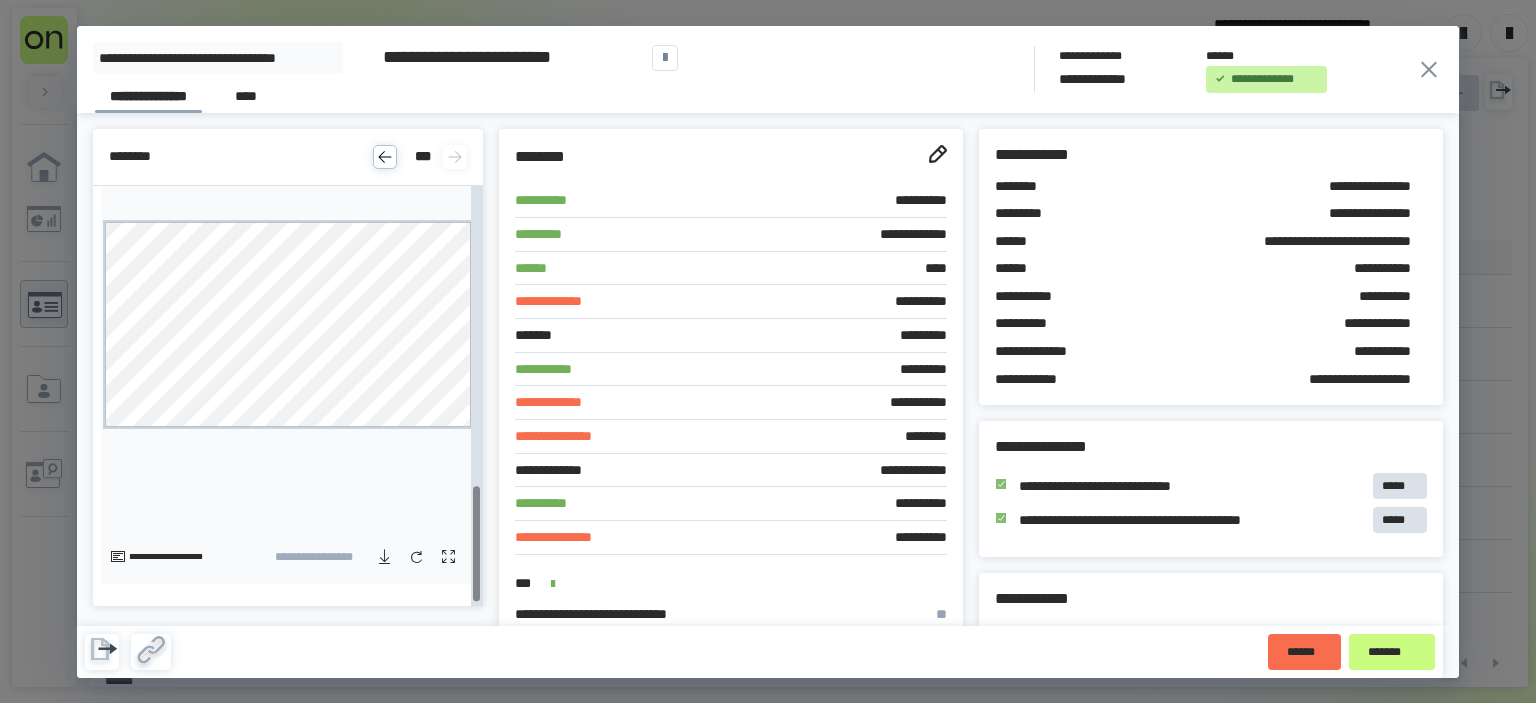 scroll, scrollTop: 1090, scrollLeft: 0, axis: vertical 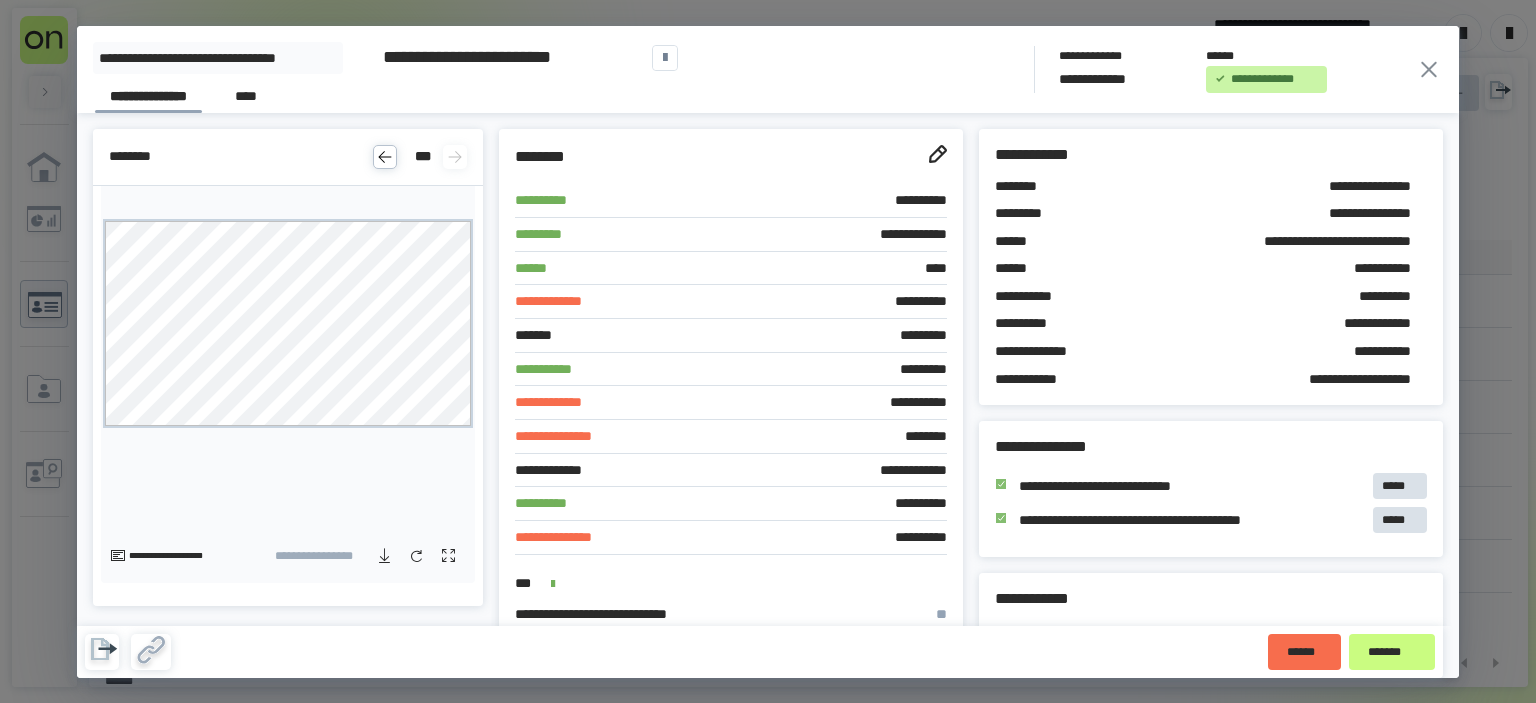 click on "**********" at bounding box center (768, 69) 